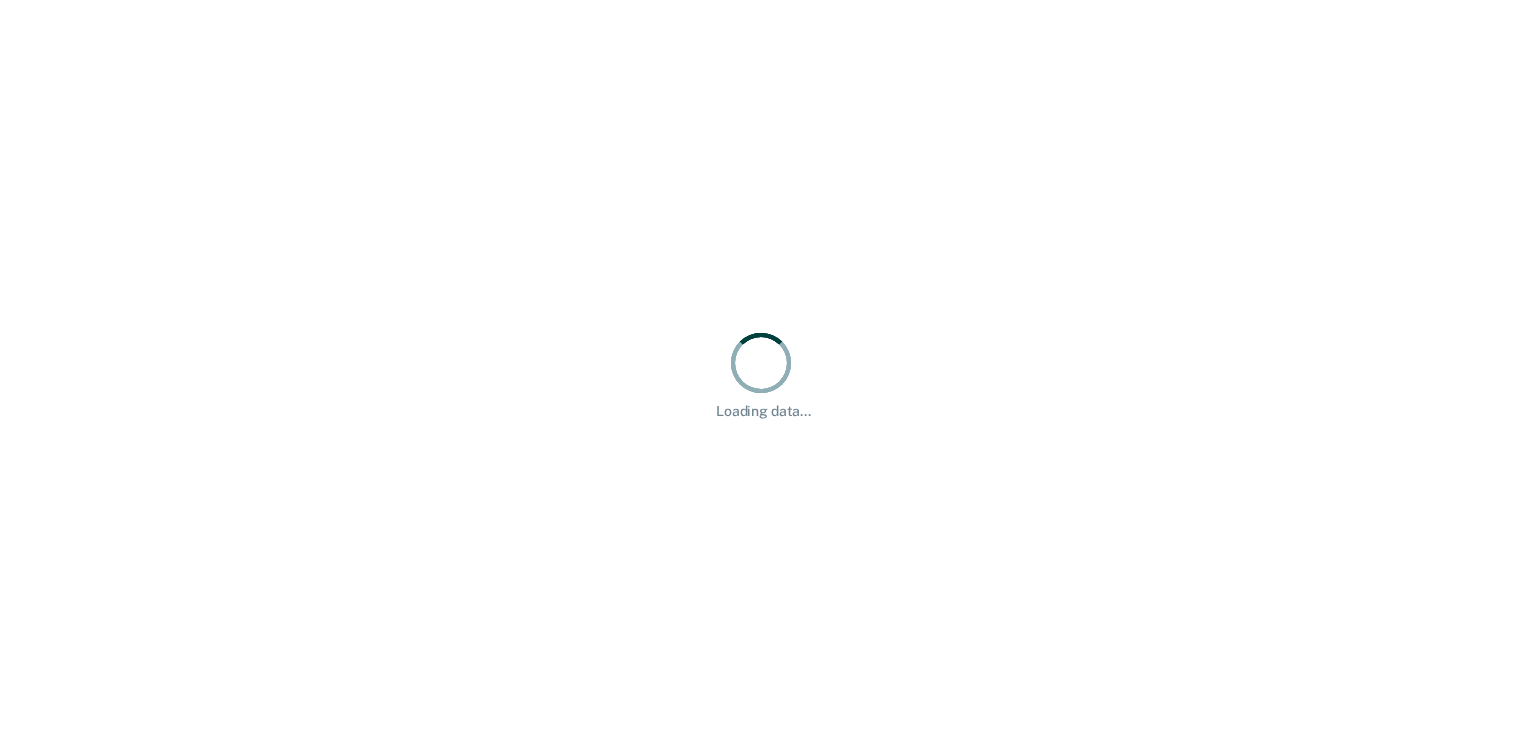 scroll, scrollTop: 0, scrollLeft: 0, axis: both 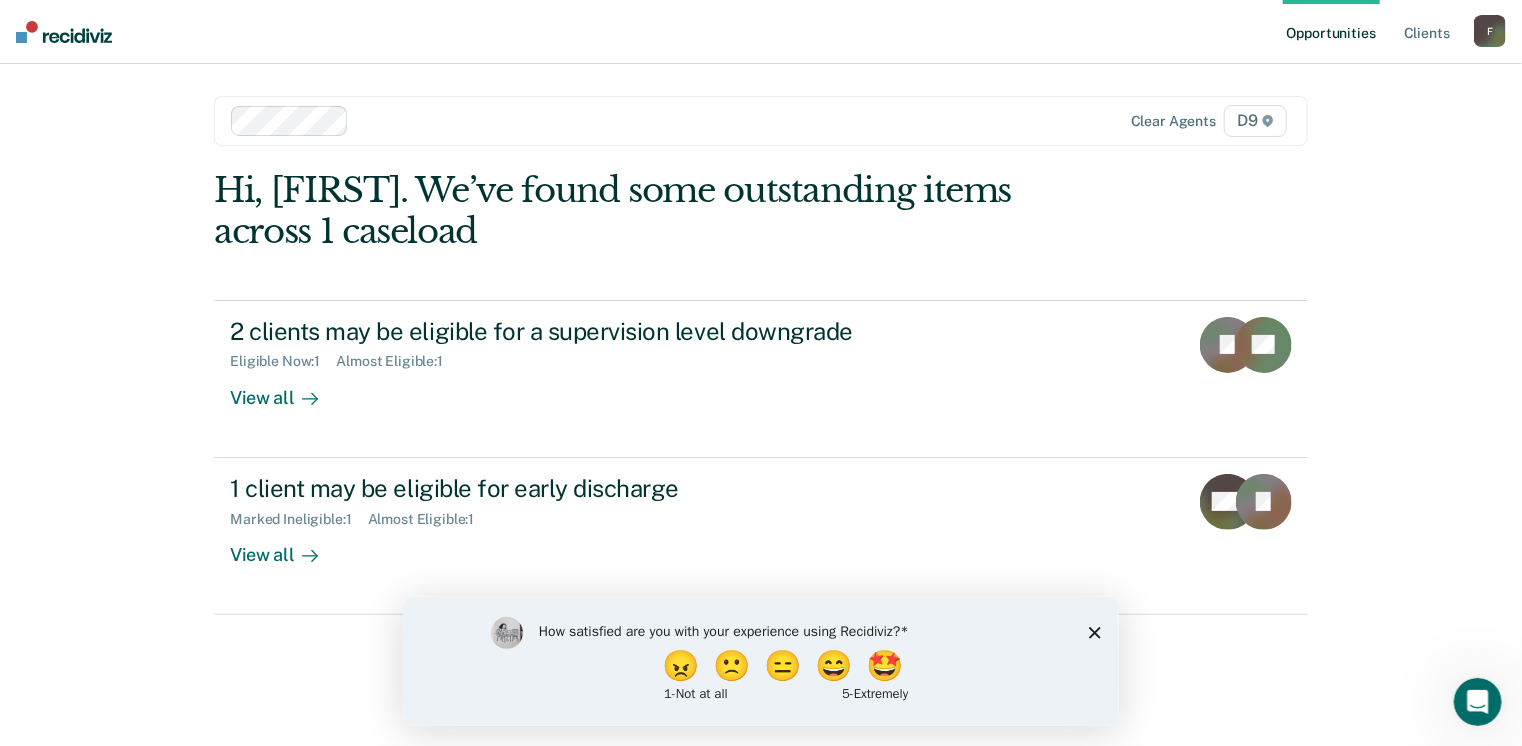 click 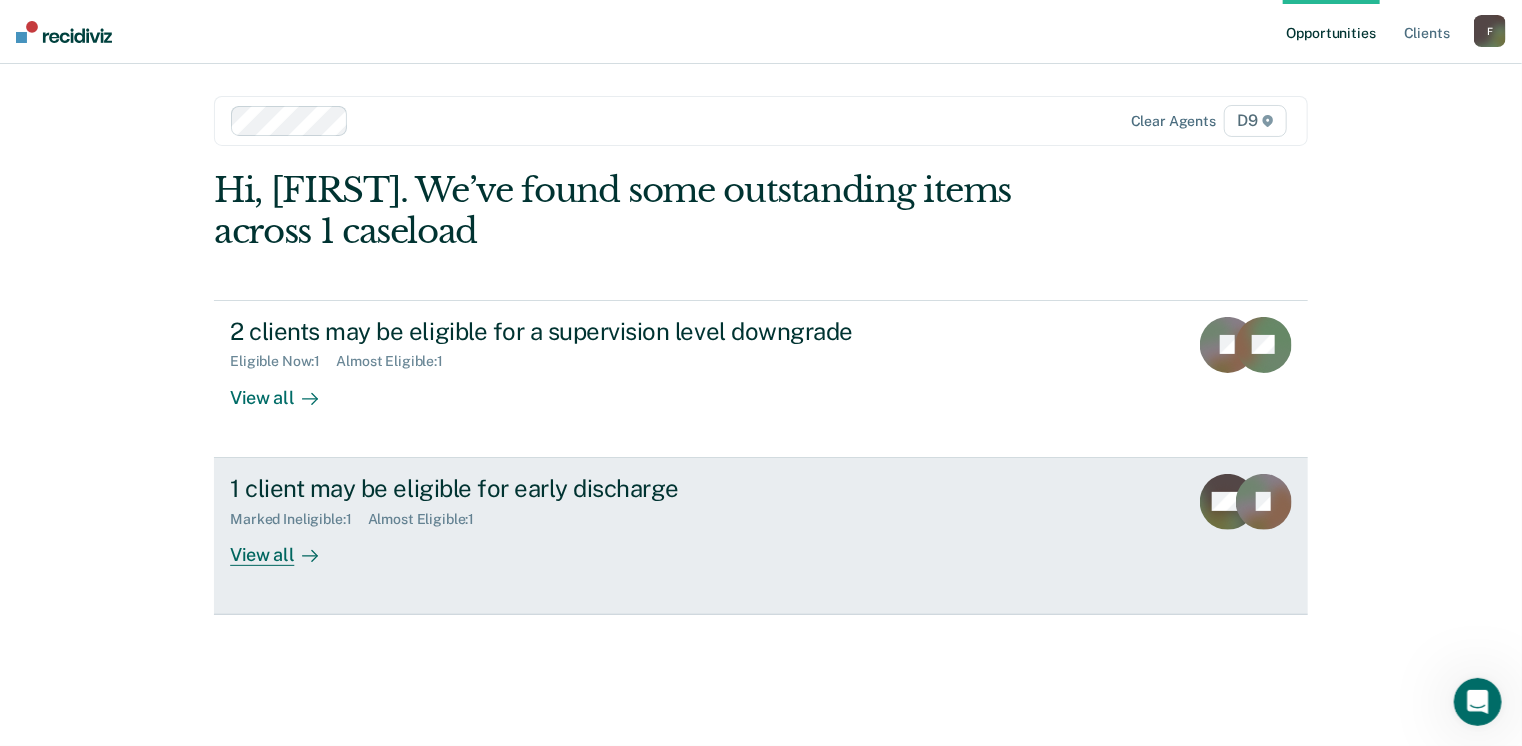 click on "View all" at bounding box center [286, 546] 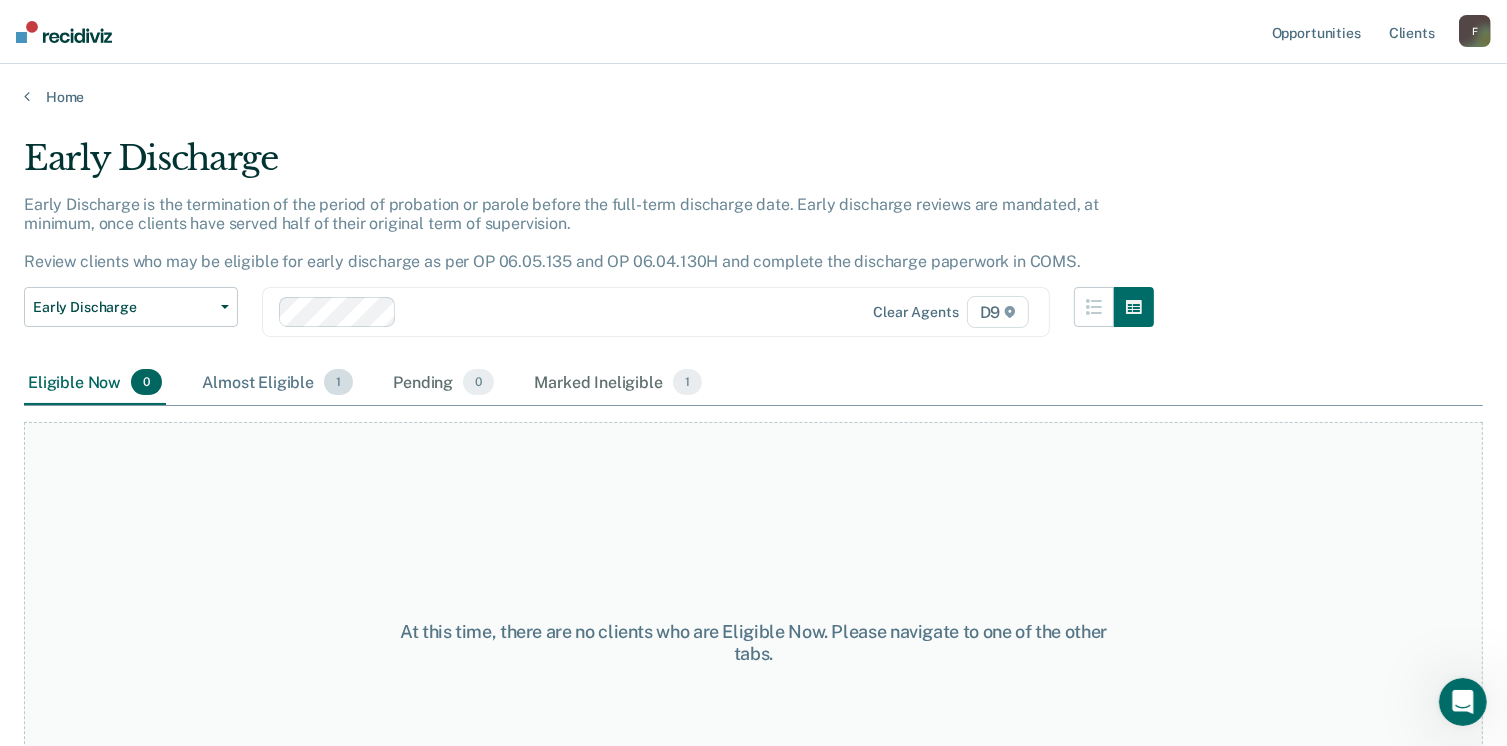 click on "Almost Eligible 1" at bounding box center [277, 383] 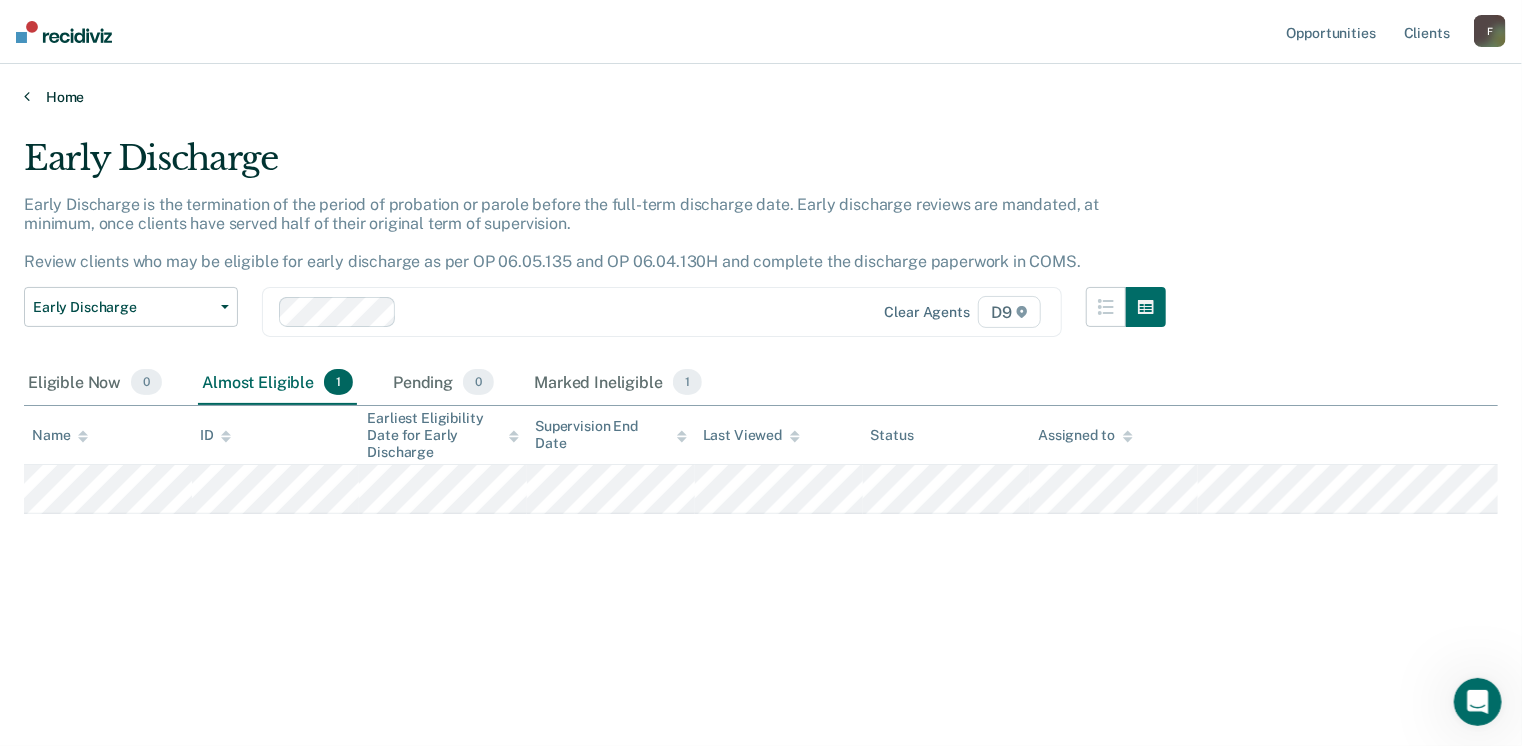 click on "Home" at bounding box center (761, 97) 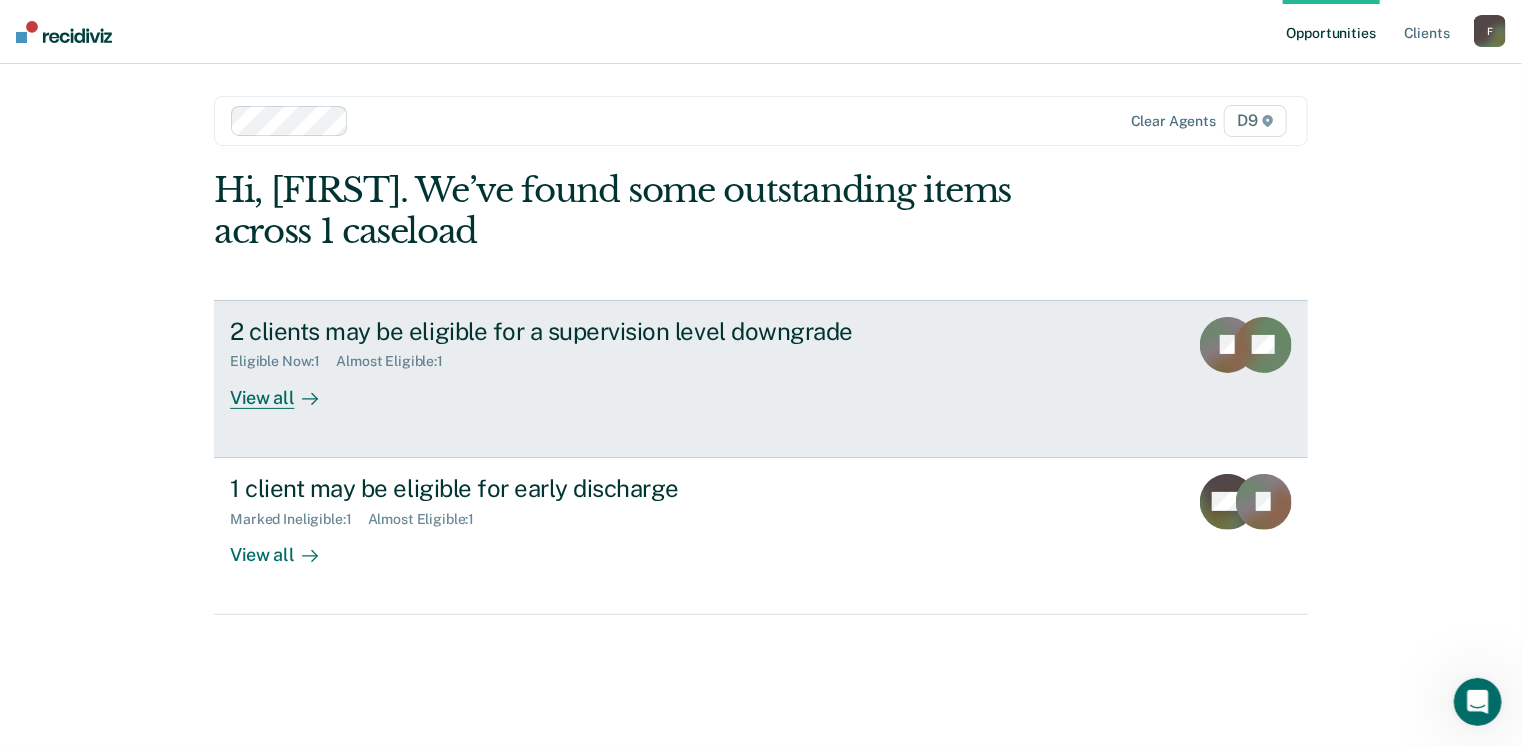 click on "View all" at bounding box center (286, 389) 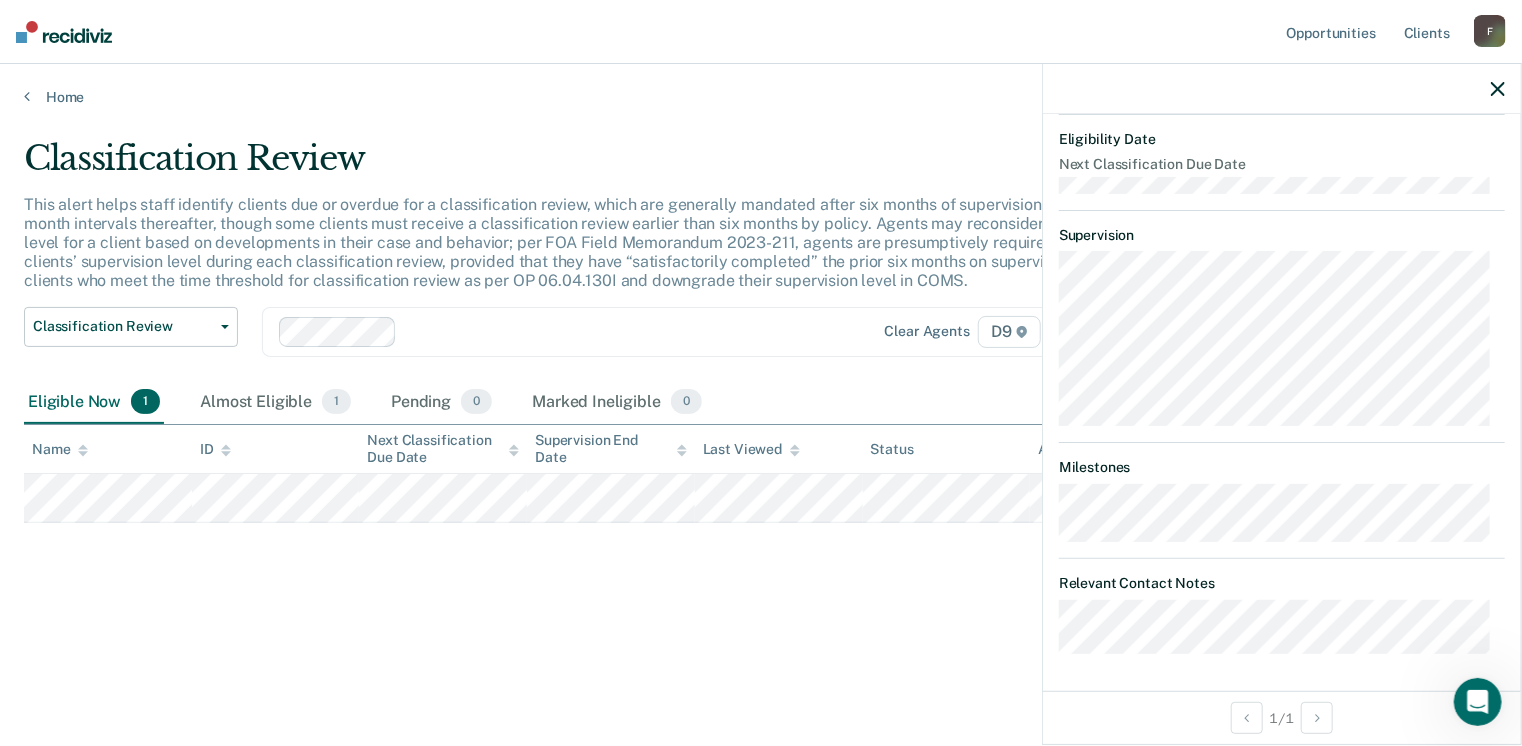 scroll, scrollTop: 401, scrollLeft: 0, axis: vertical 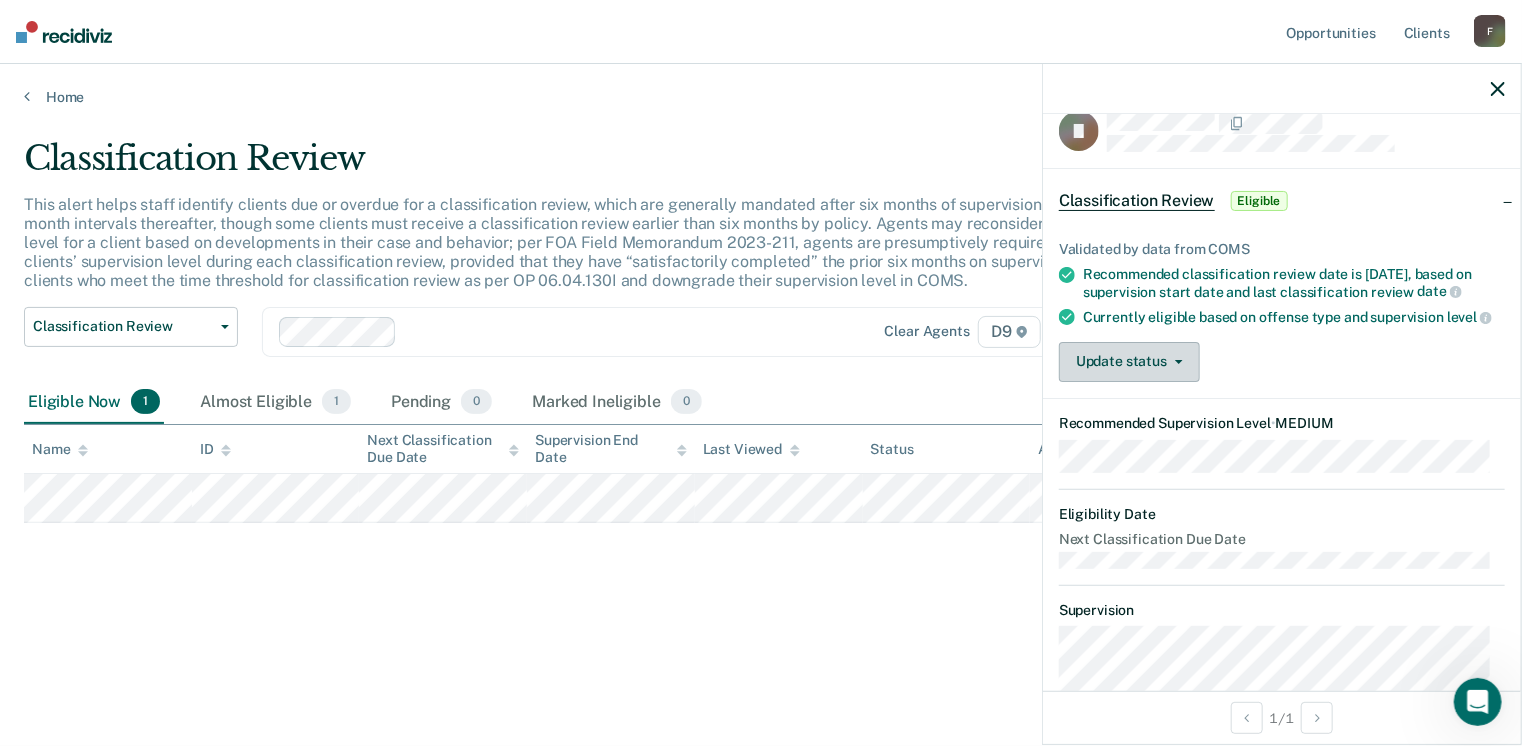 click on "Update status" at bounding box center [1129, 362] 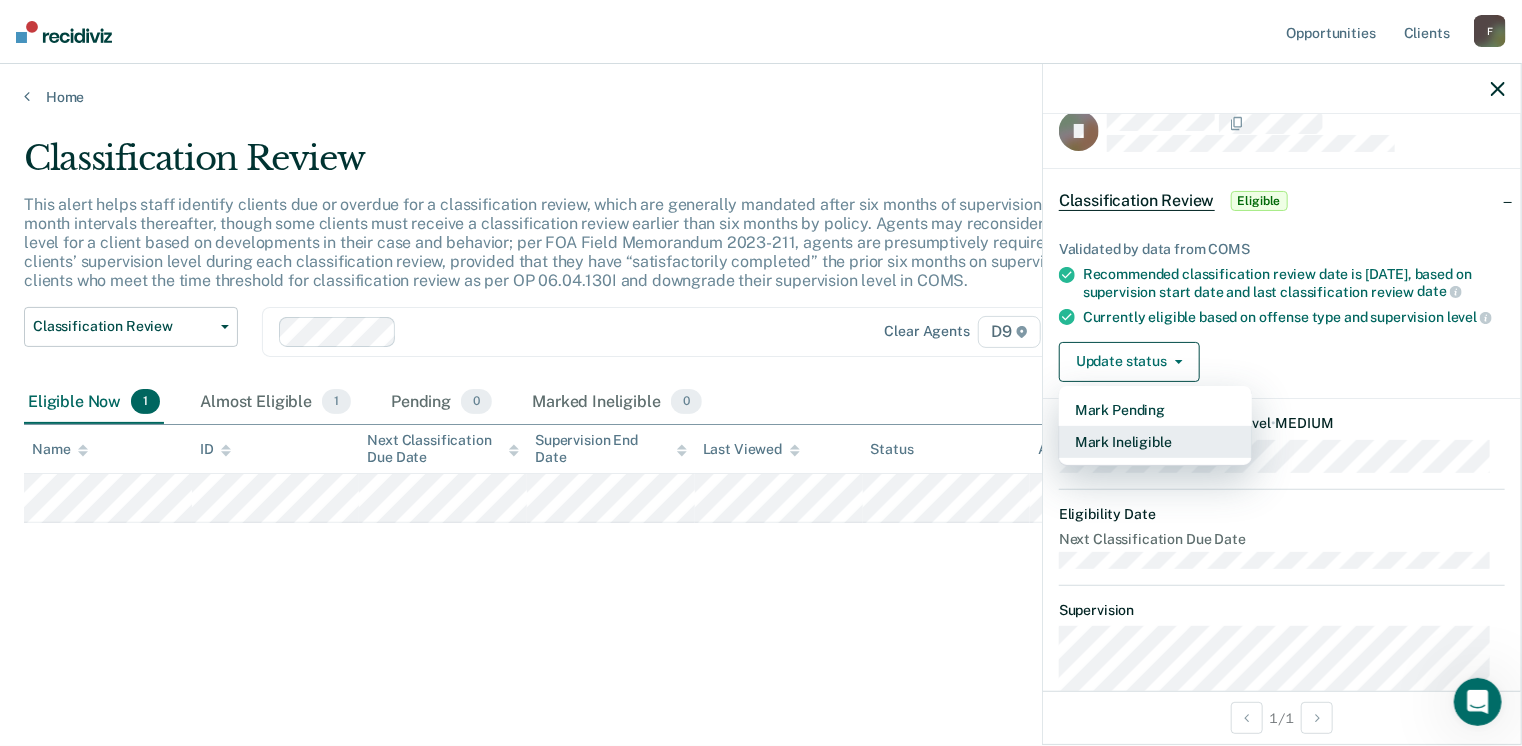 click on "Mark Ineligible" at bounding box center [1155, 442] 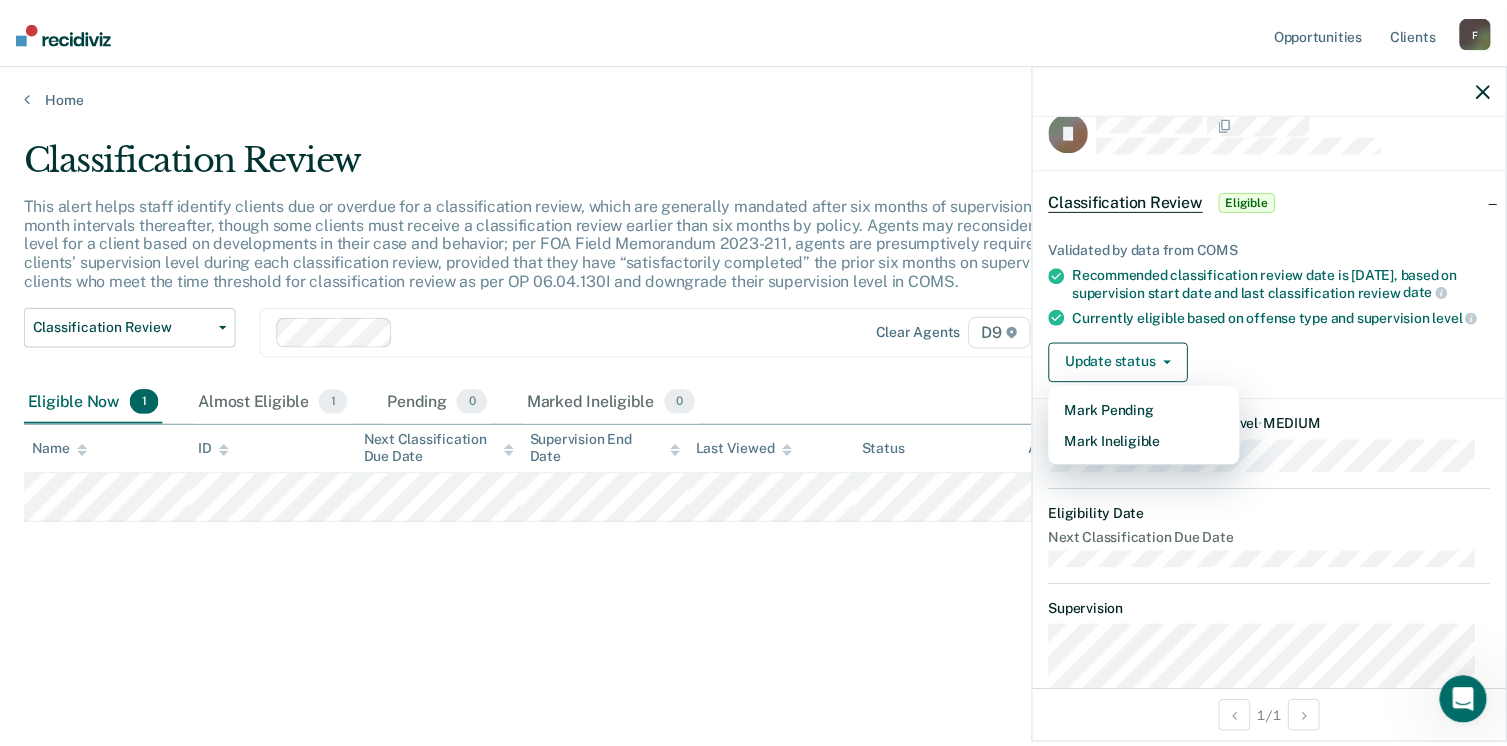 scroll, scrollTop: 0, scrollLeft: 0, axis: both 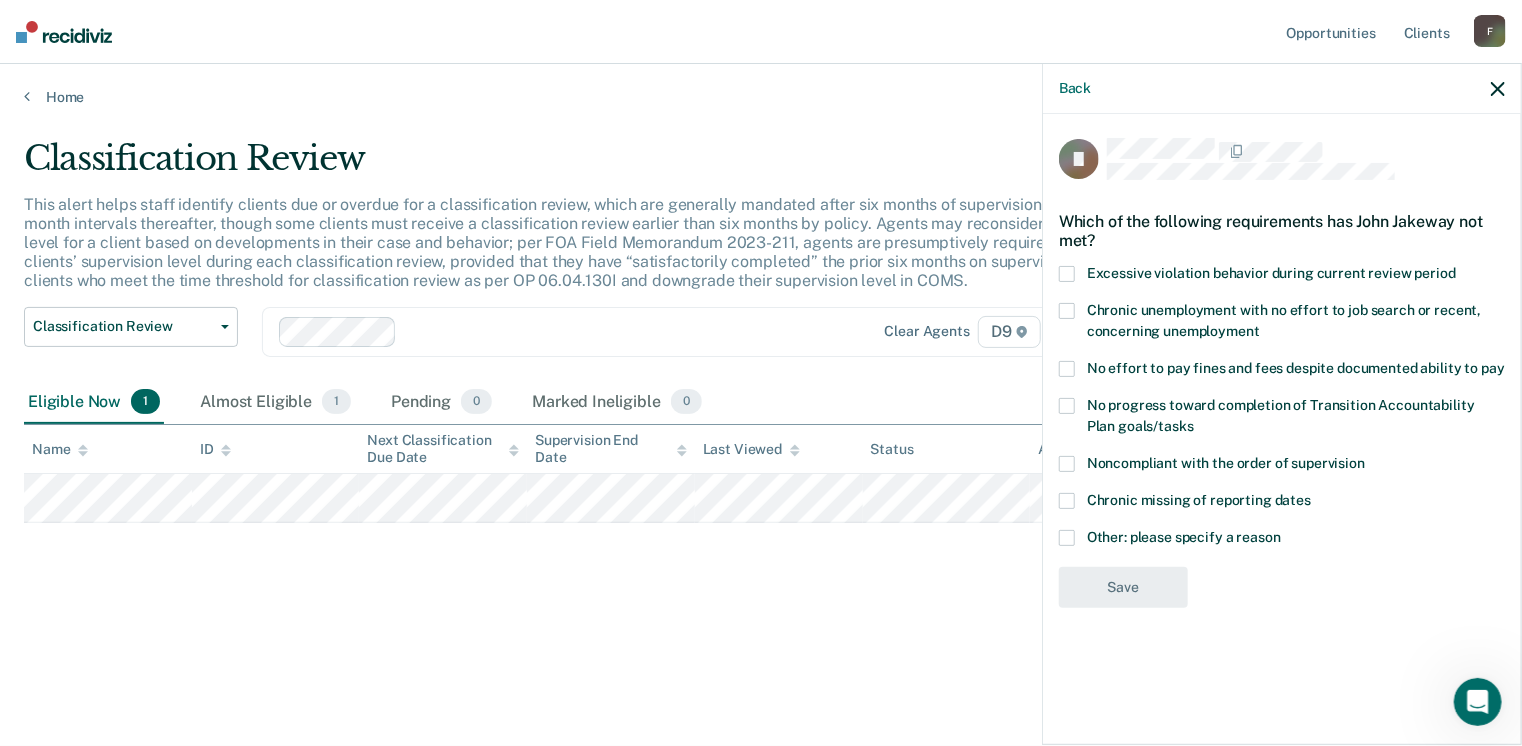 click on "Noncompliant with the order of supervision" at bounding box center [1282, 466] 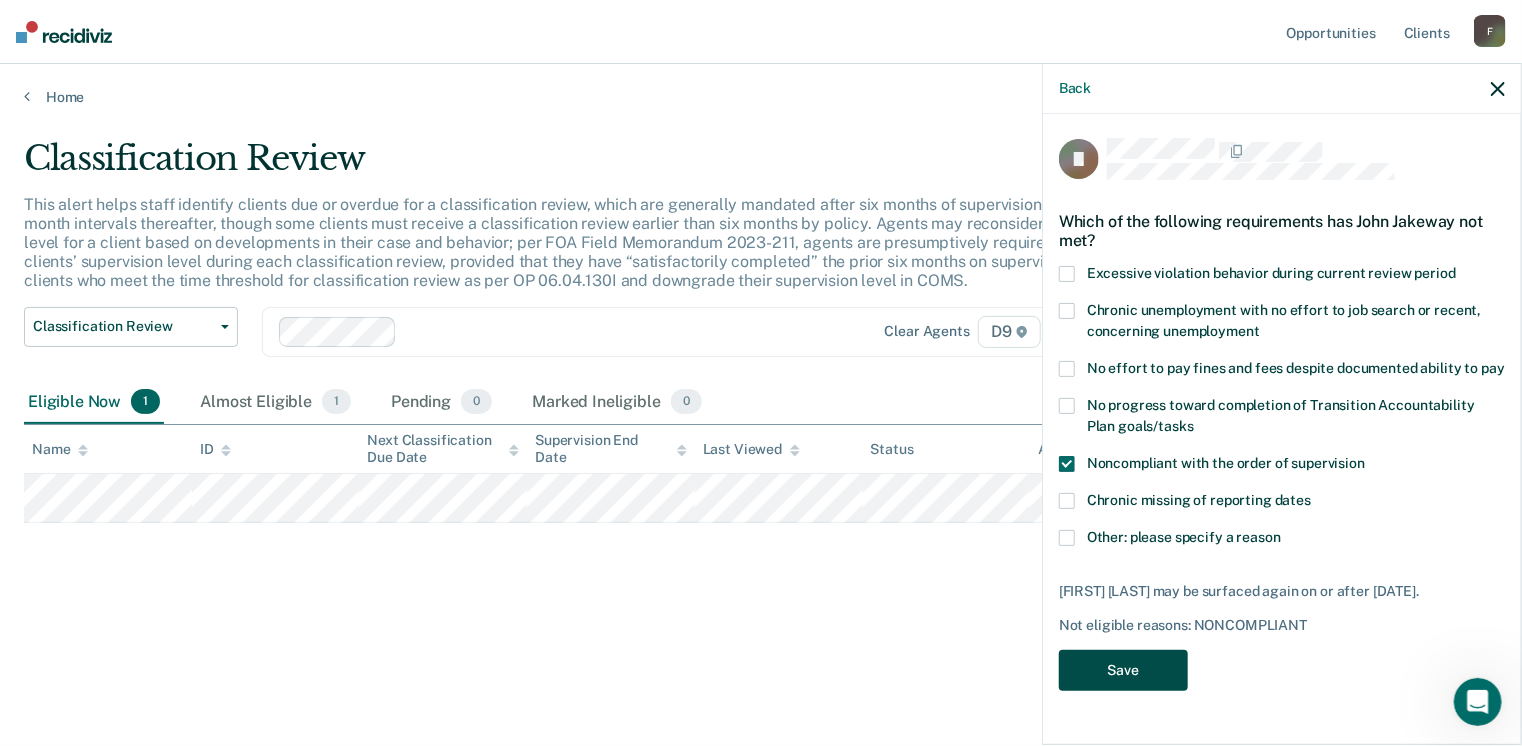 click on "Save" at bounding box center [1123, 670] 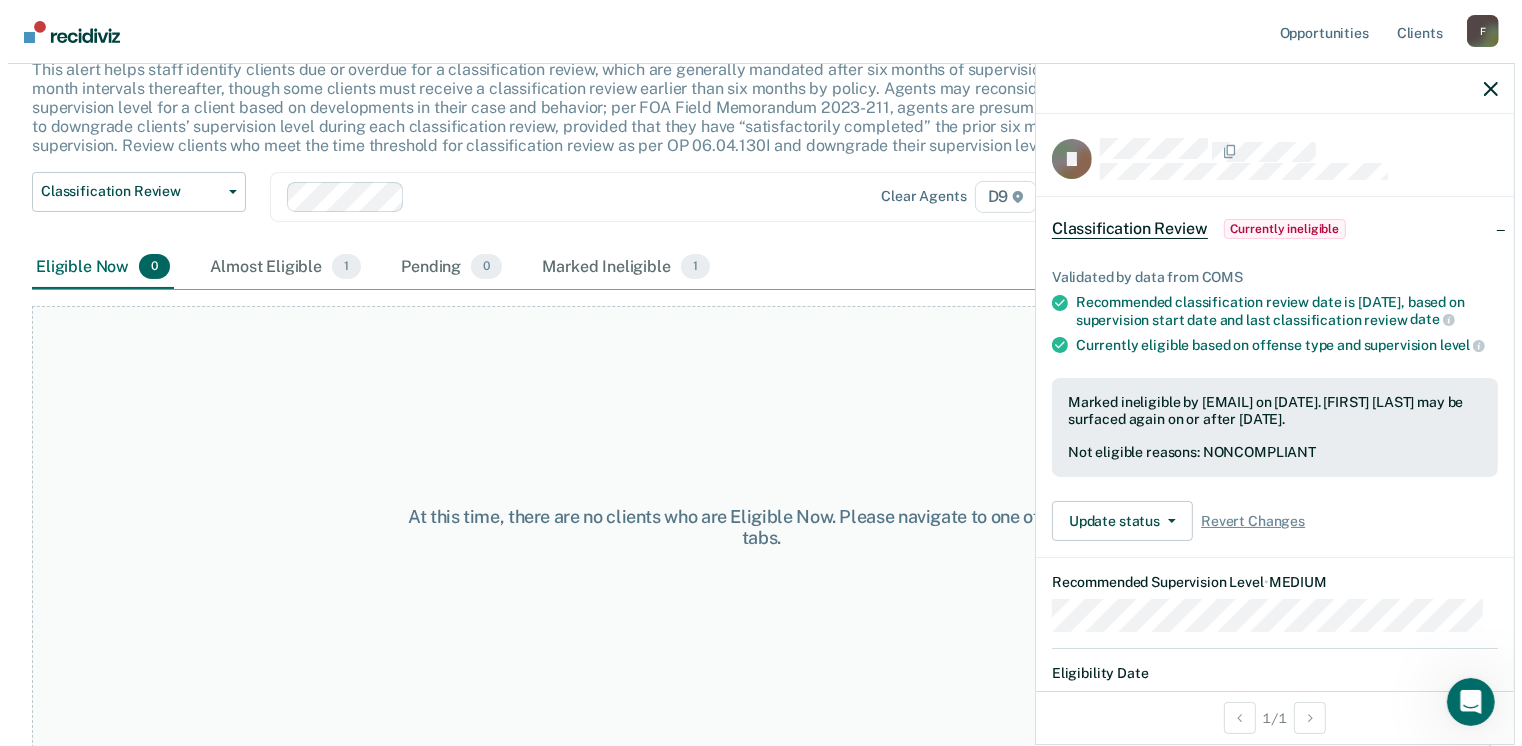 scroll, scrollTop: 0, scrollLeft: 0, axis: both 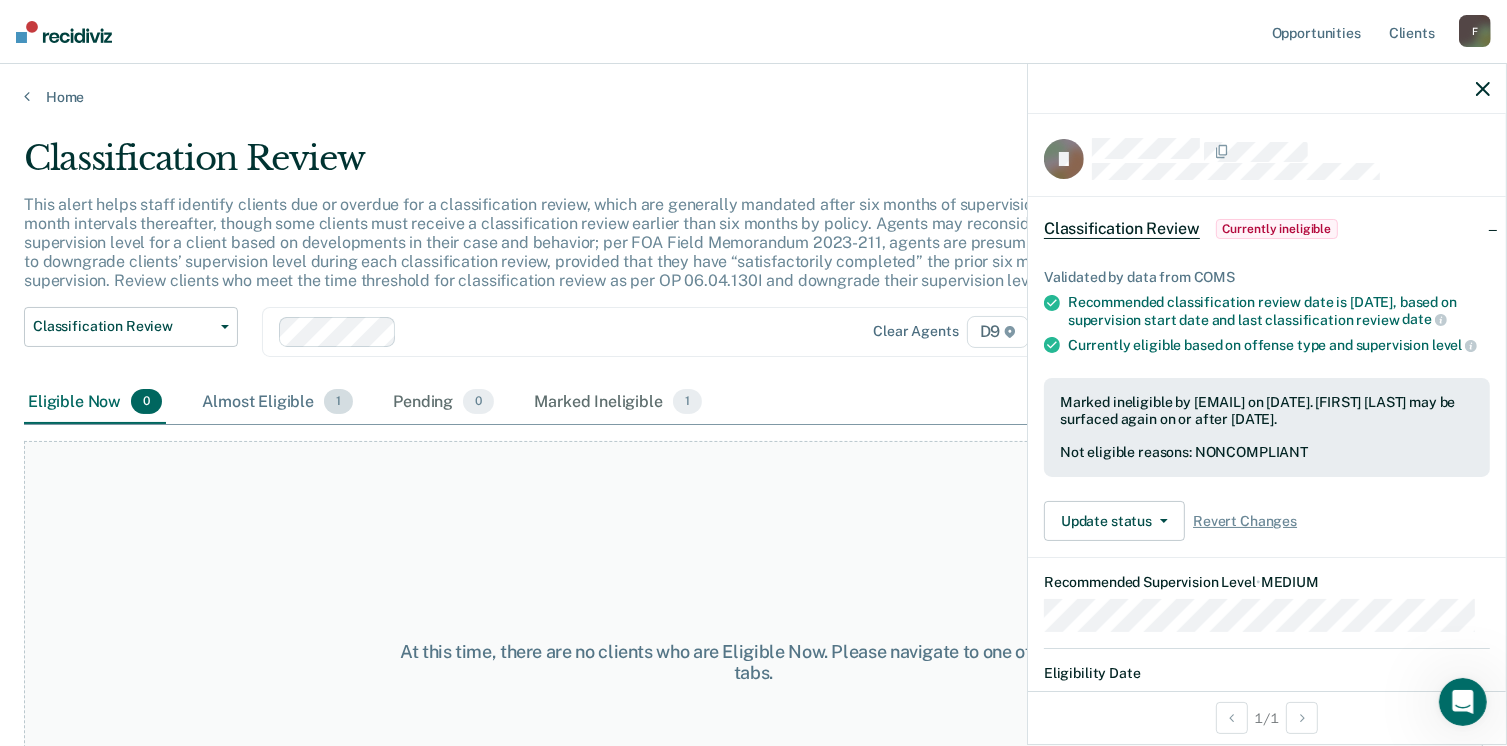 click on "Almost Eligible 1" at bounding box center [277, 403] 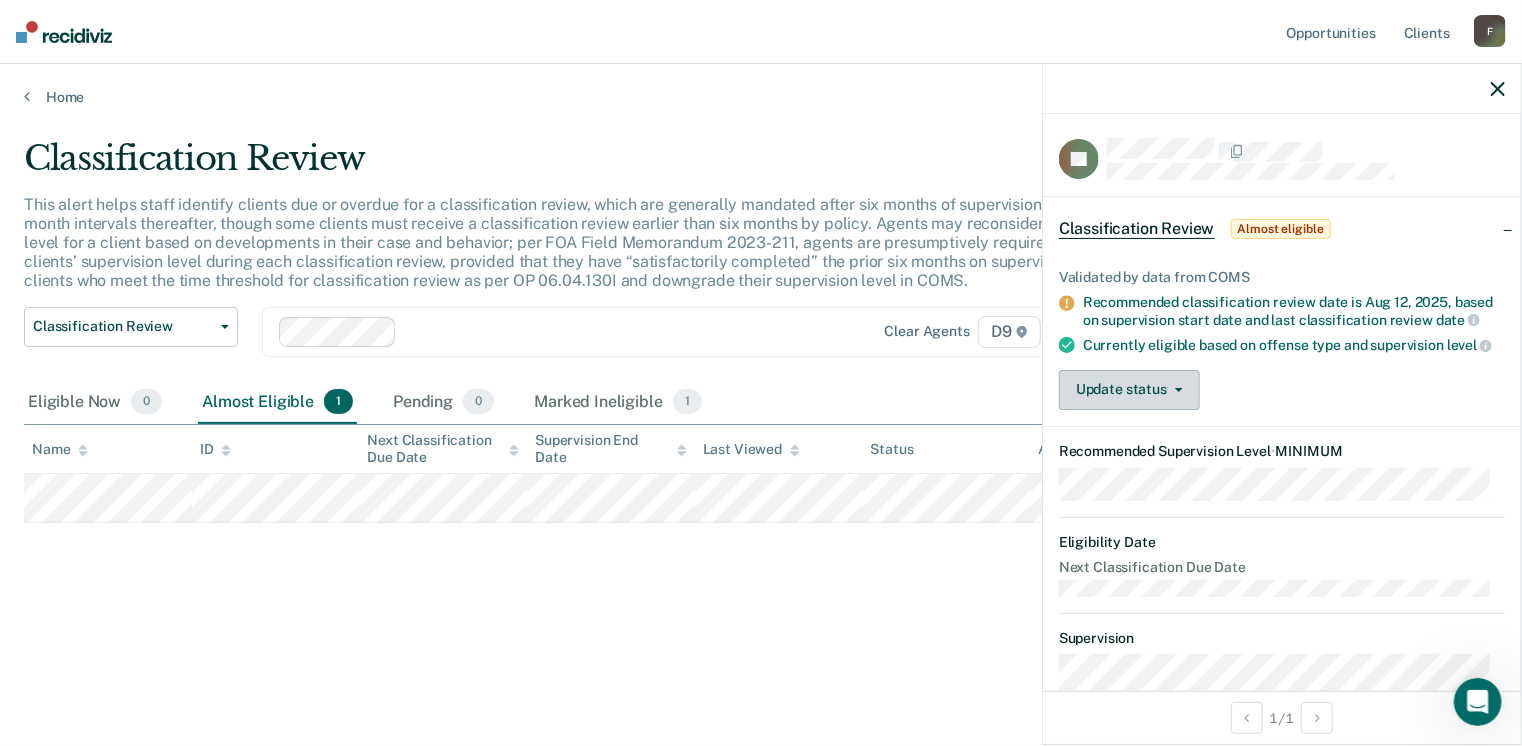click on "Update status" at bounding box center (1129, 390) 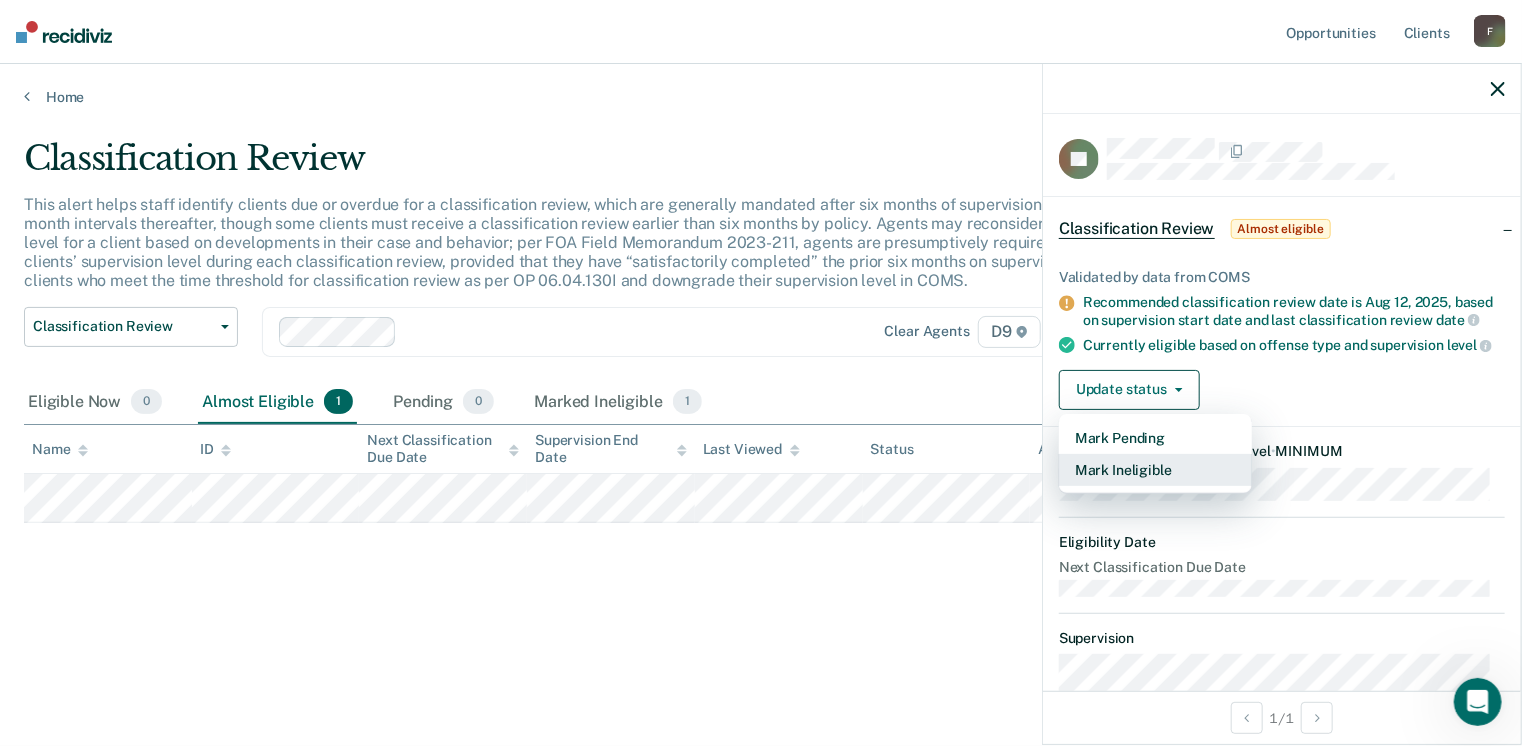 click on "Mark Ineligible" at bounding box center [1155, 470] 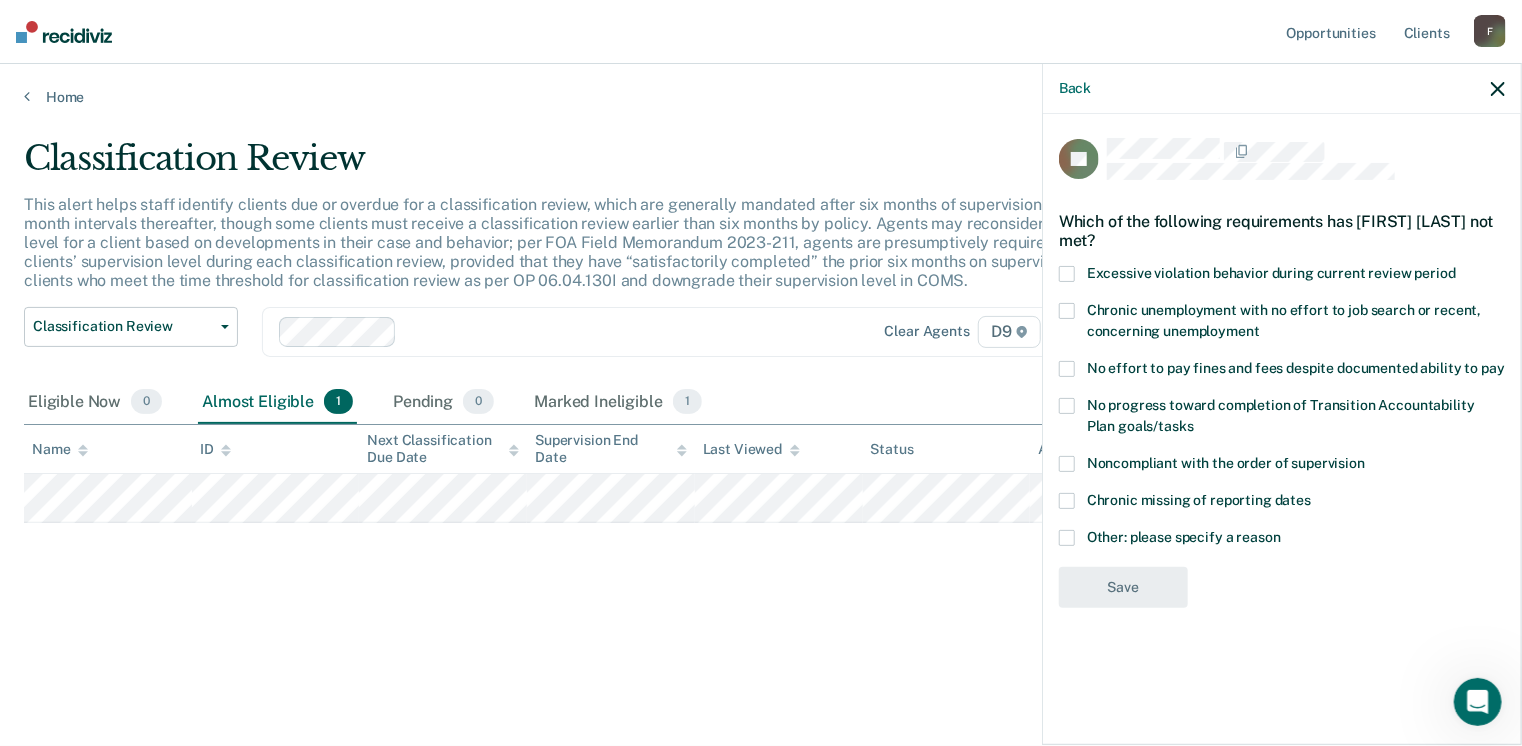 click at bounding box center (1067, 538) 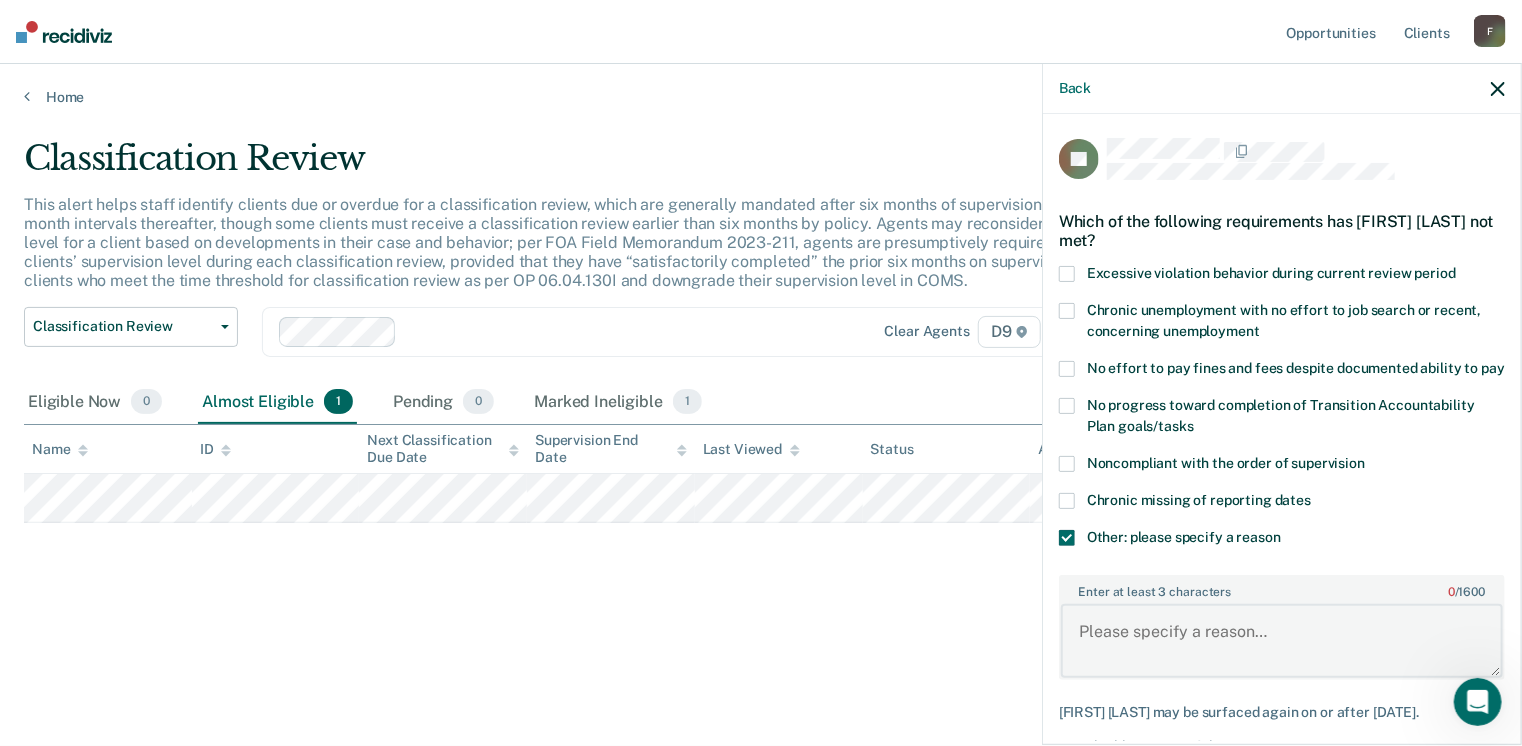 click on "Enter at least 3 characters 0  /  1600" at bounding box center (1282, 641) 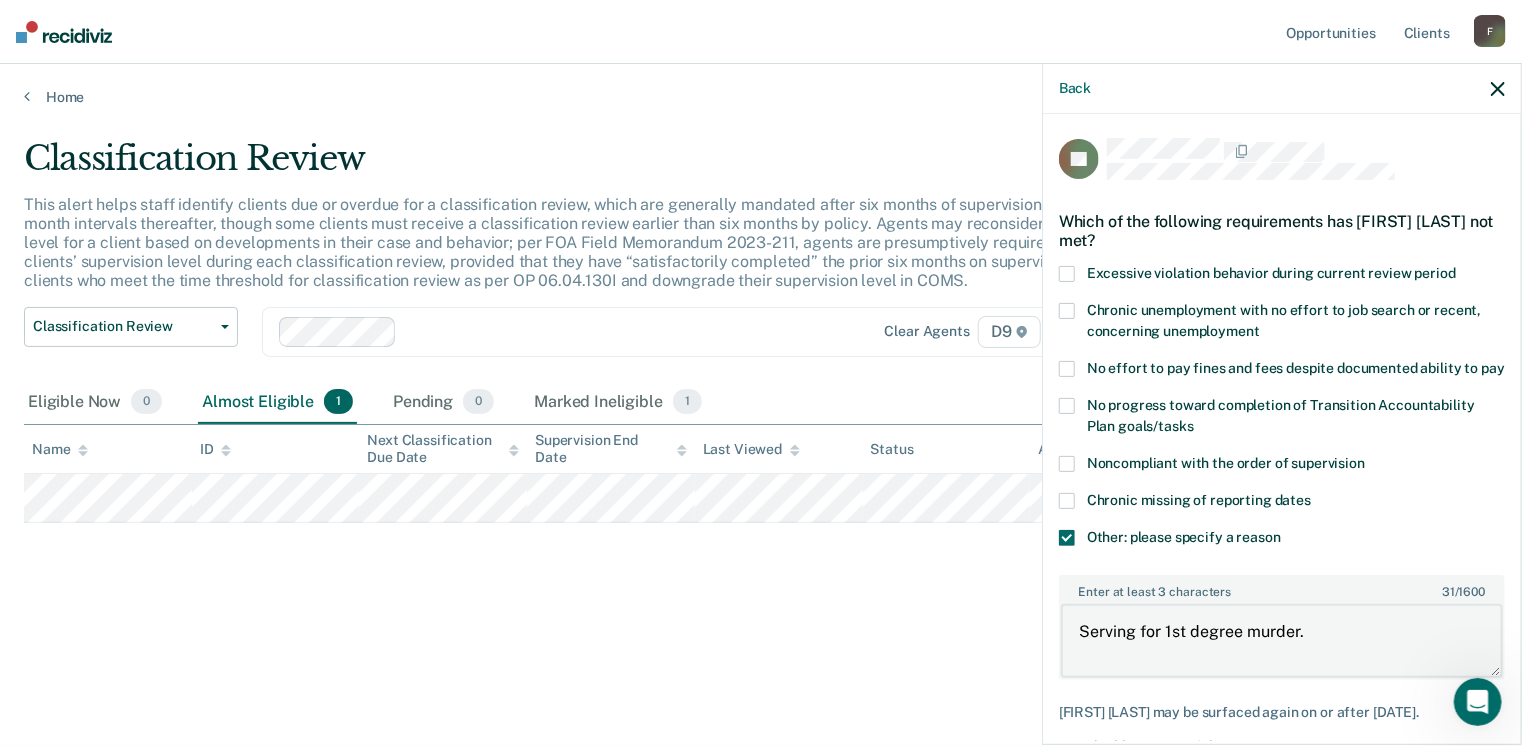type on "Serving for 1st degree murder." 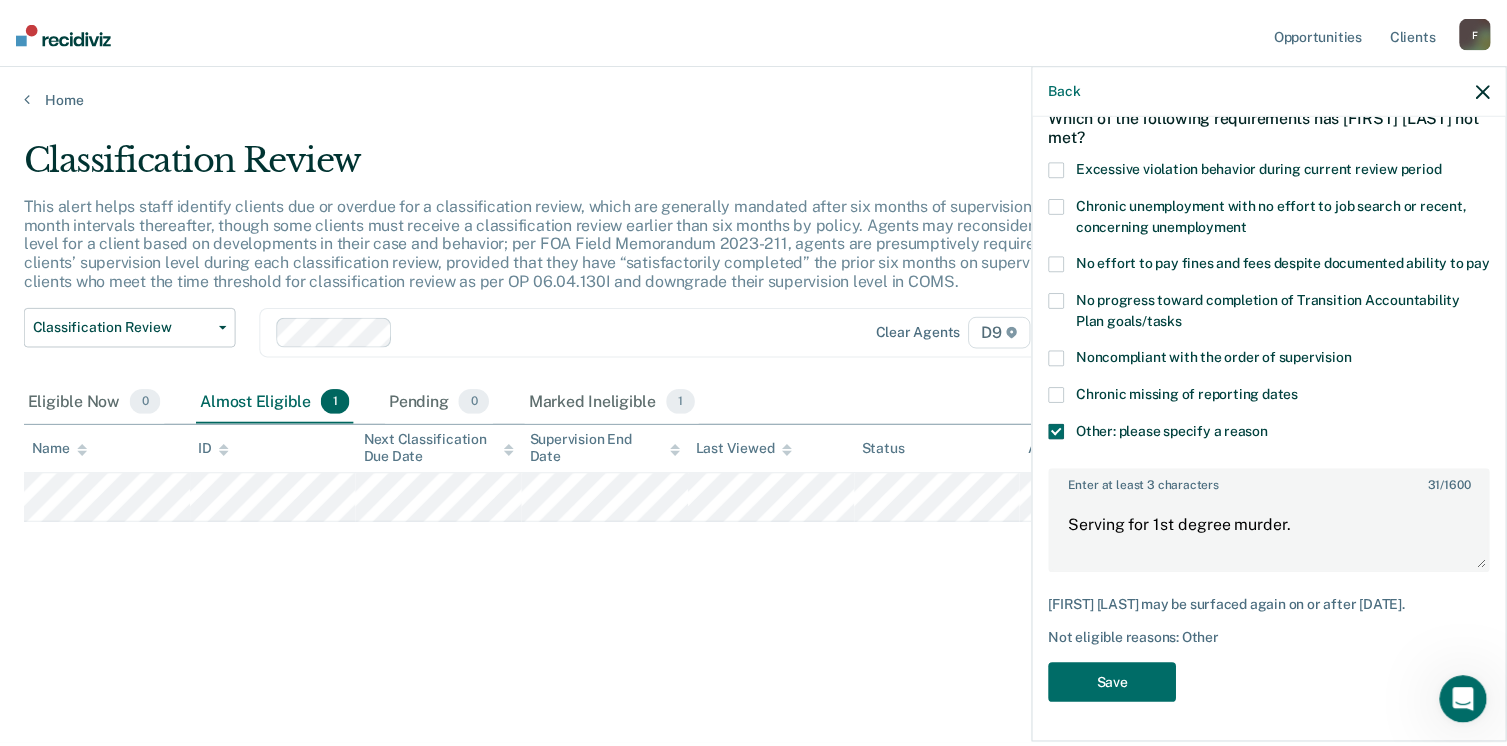 scroll, scrollTop: 123, scrollLeft: 0, axis: vertical 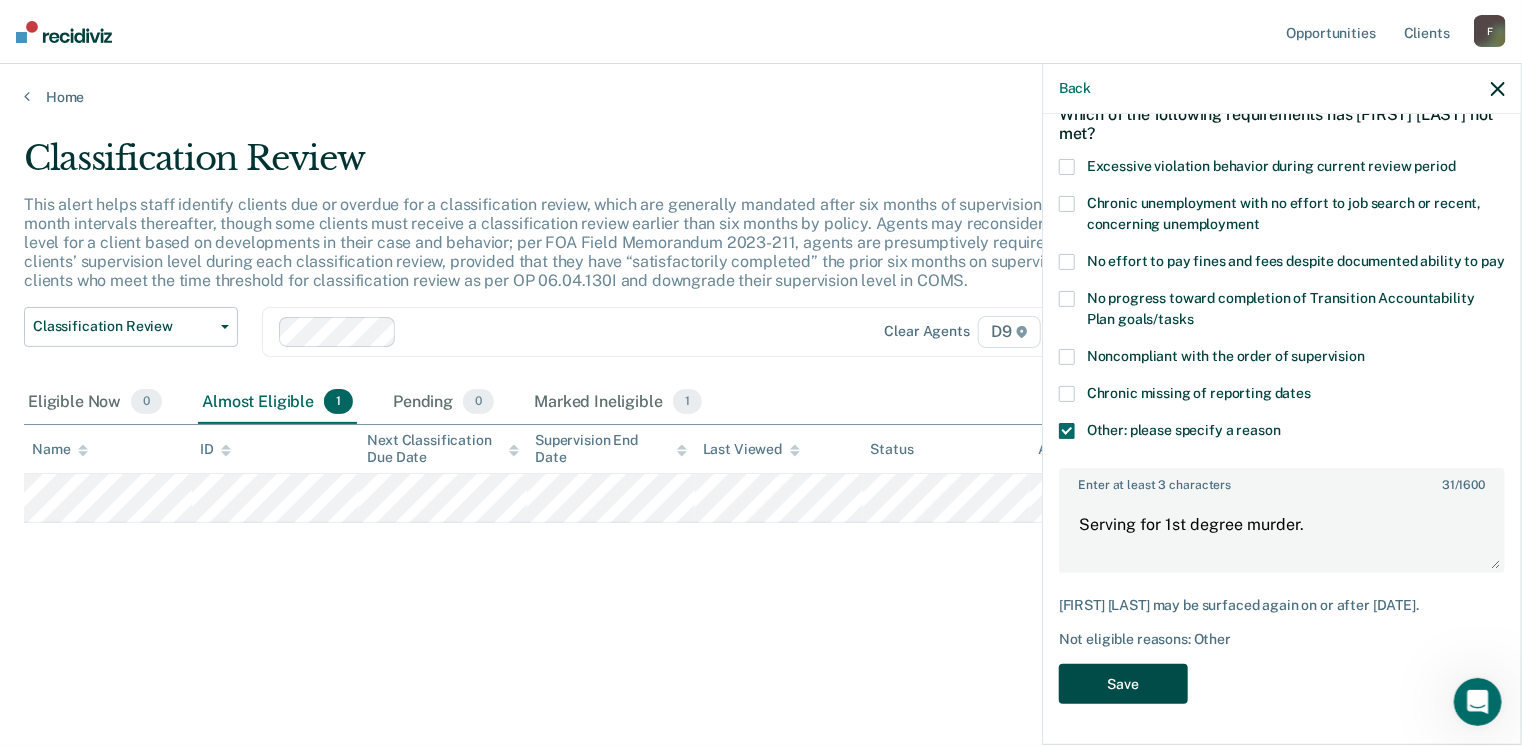 click on "Save" at bounding box center (1123, 684) 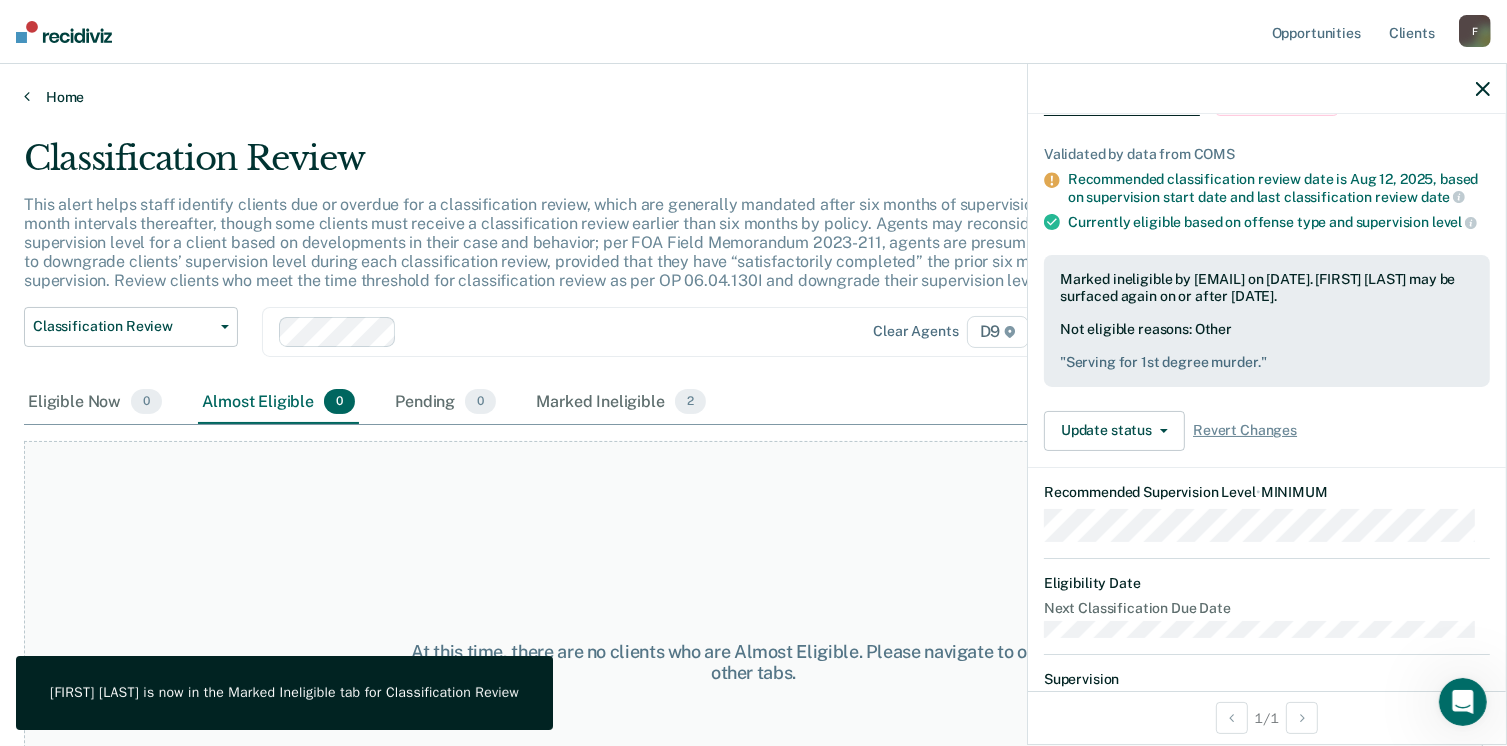 click on "Home" at bounding box center (753, 97) 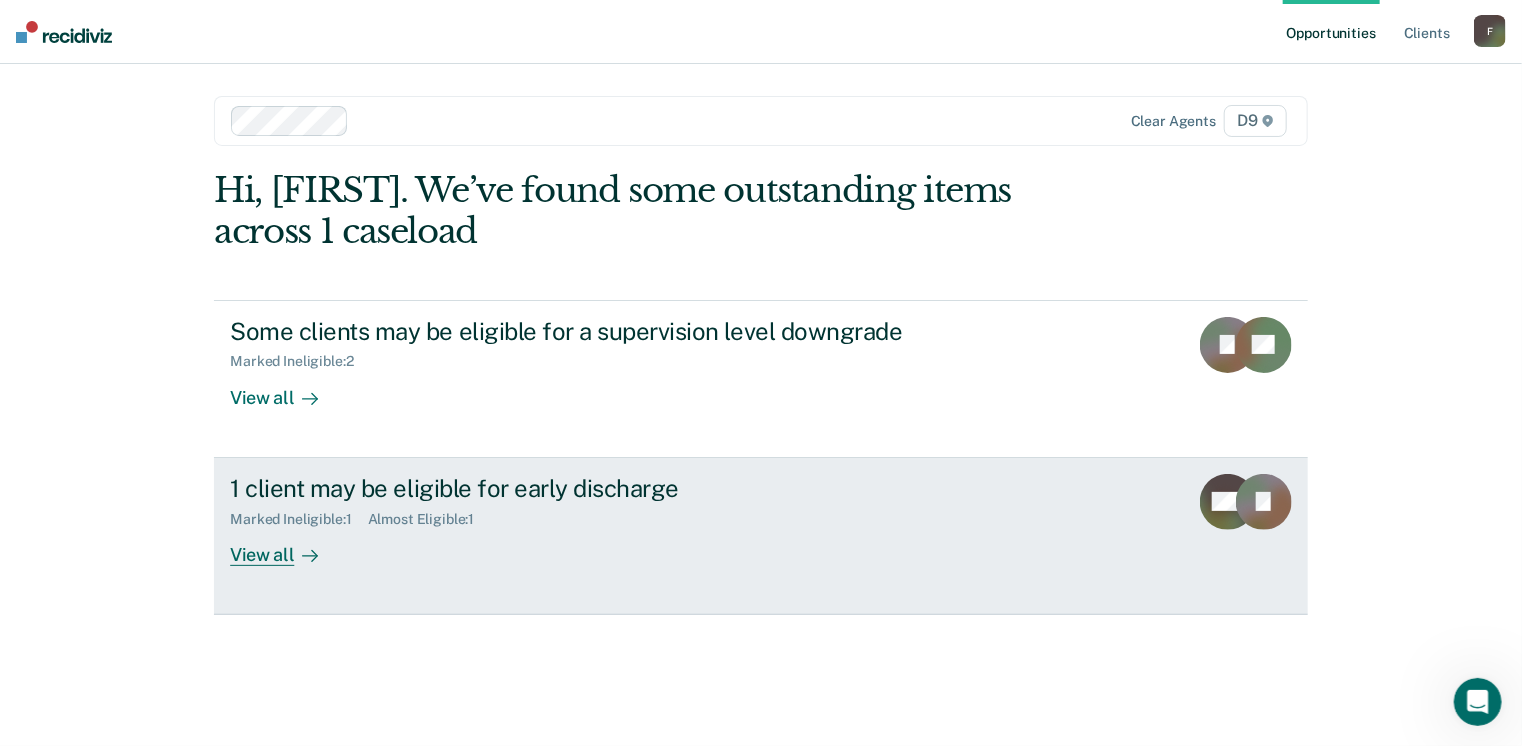 click on "View all" at bounding box center [286, 546] 